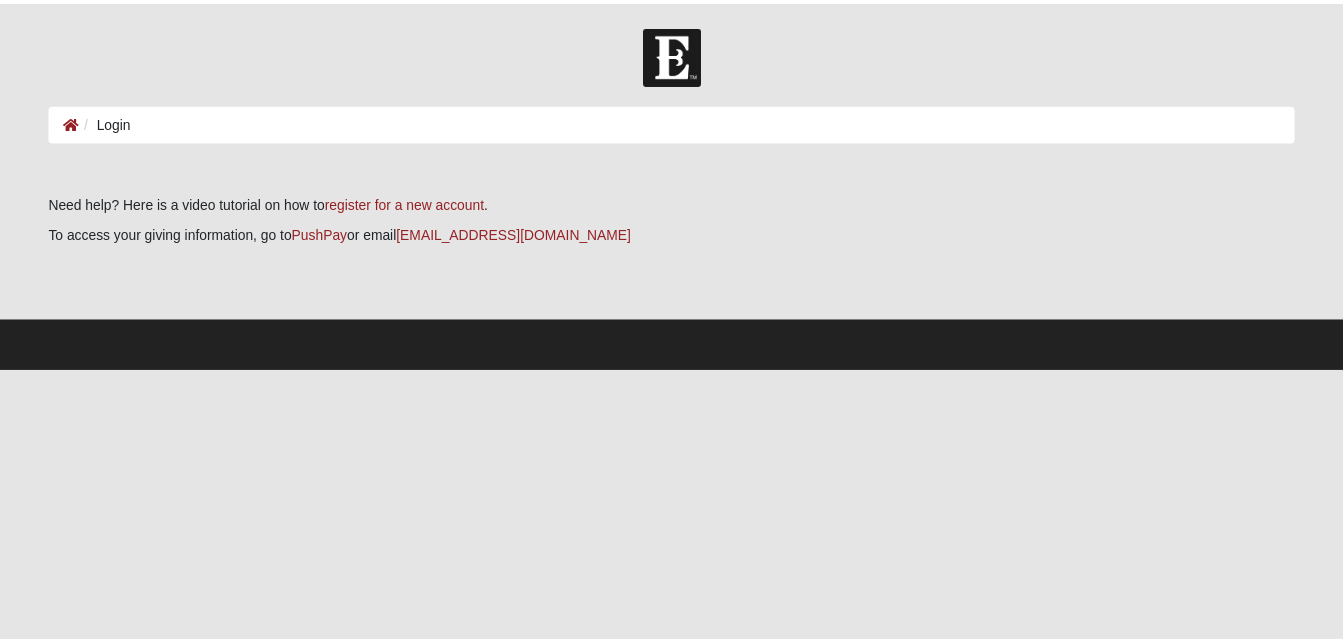 scroll, scrollTop: 0, scrollLeft: 0, axis: both 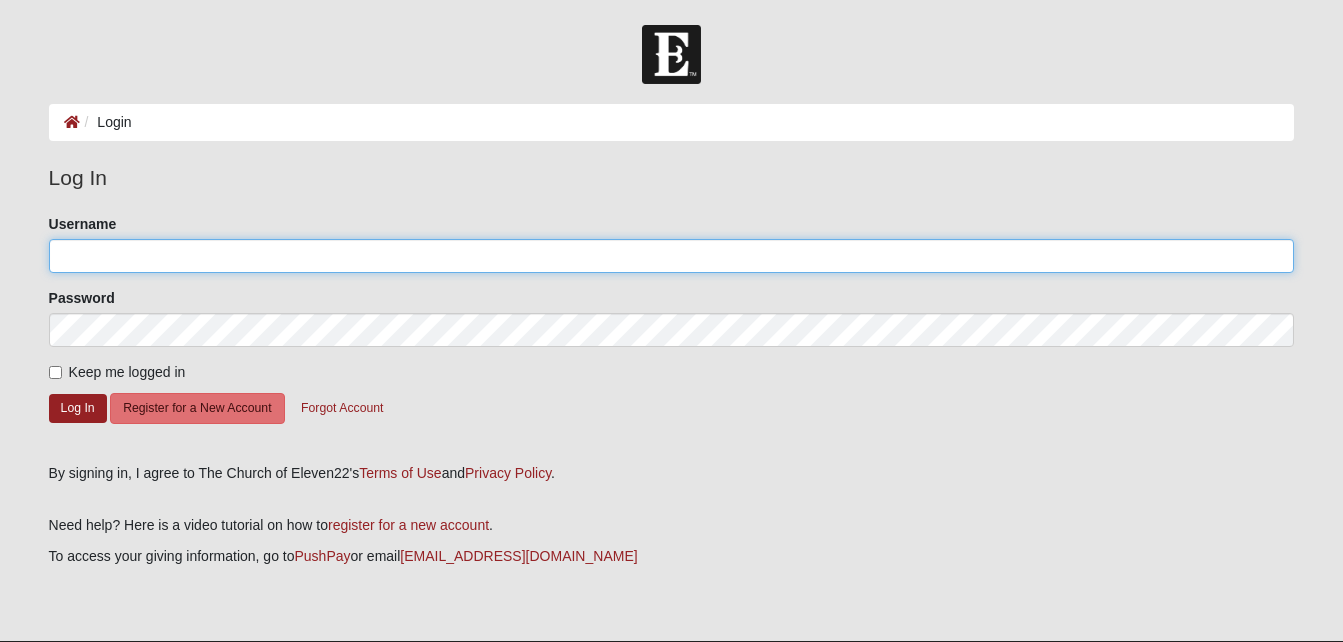 click on "Username" 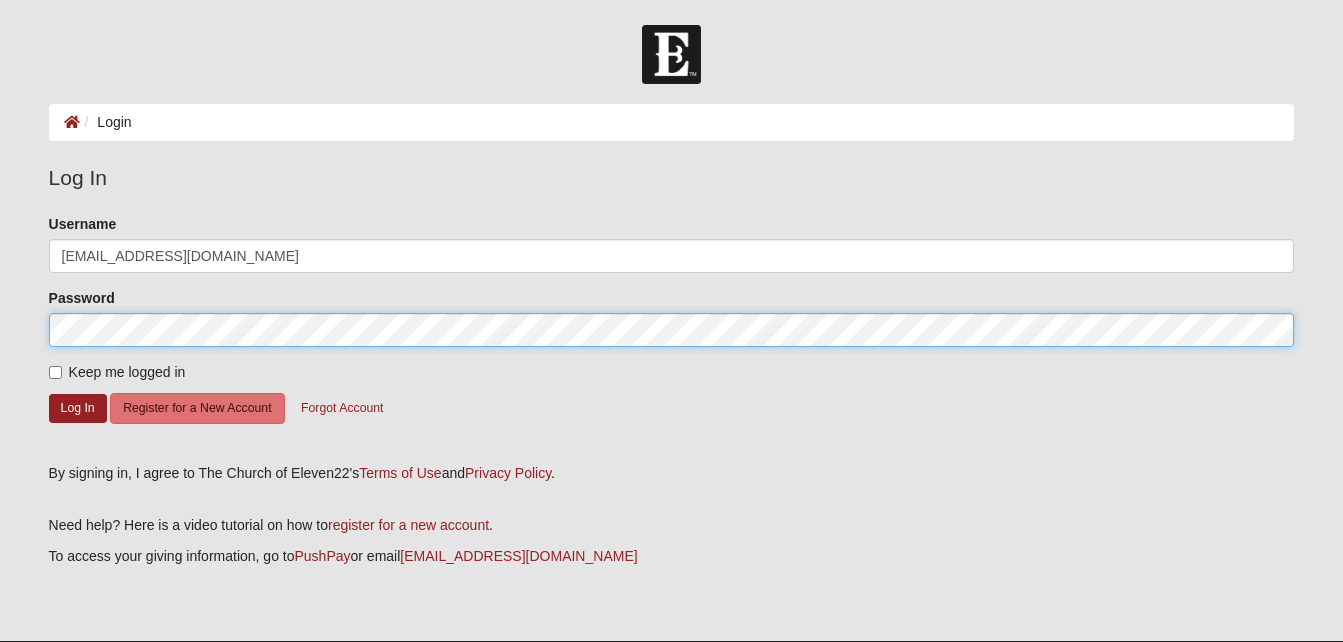 click on "Log In" 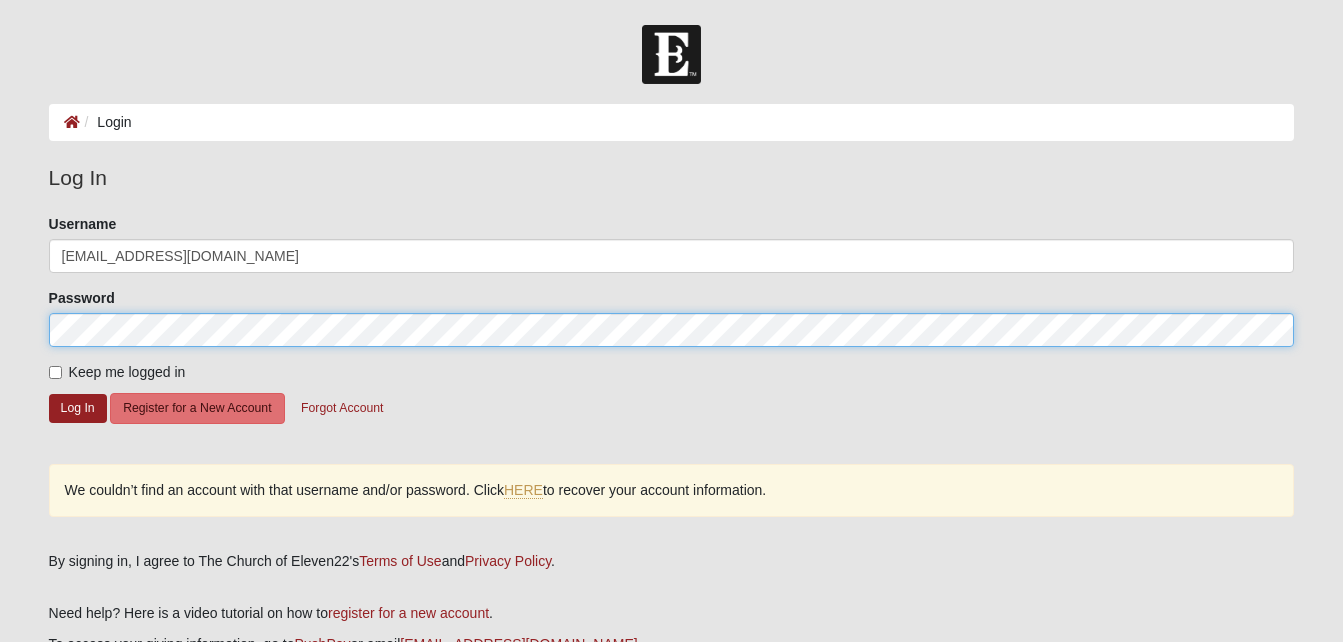 click on "Log In" 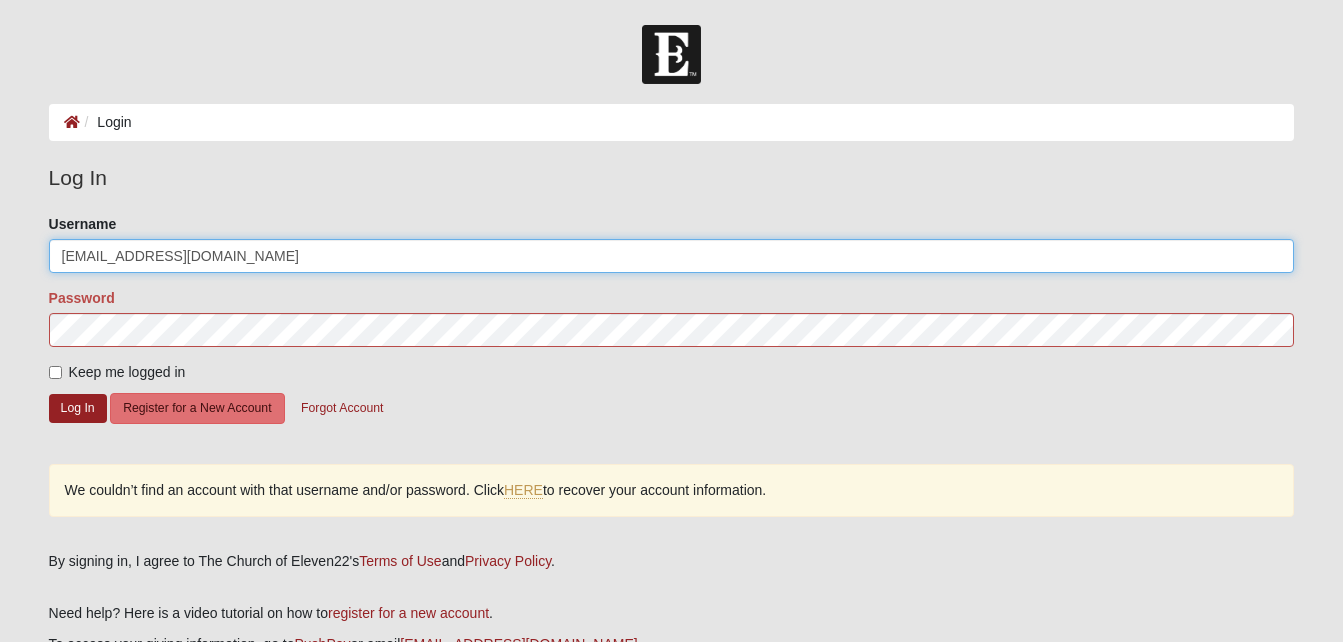 click on "[EMAIL_ADDRESS][DOMAIN_NAME]" 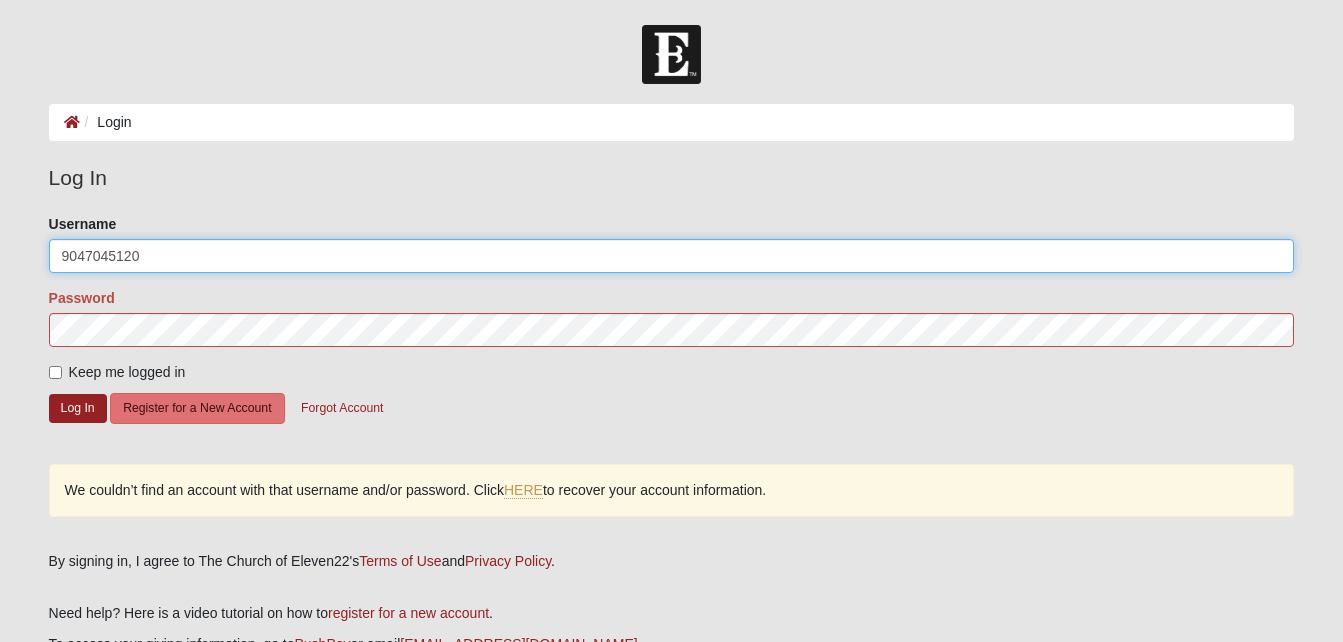 type on "9047045120" 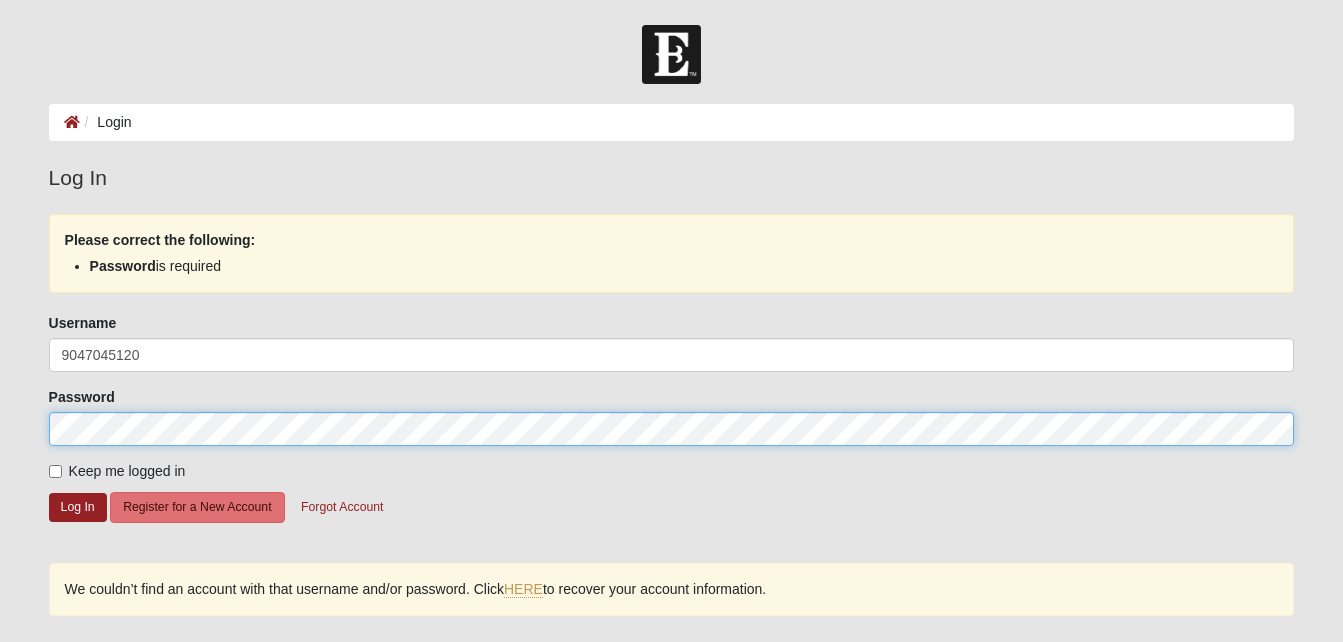 click on "Log In" 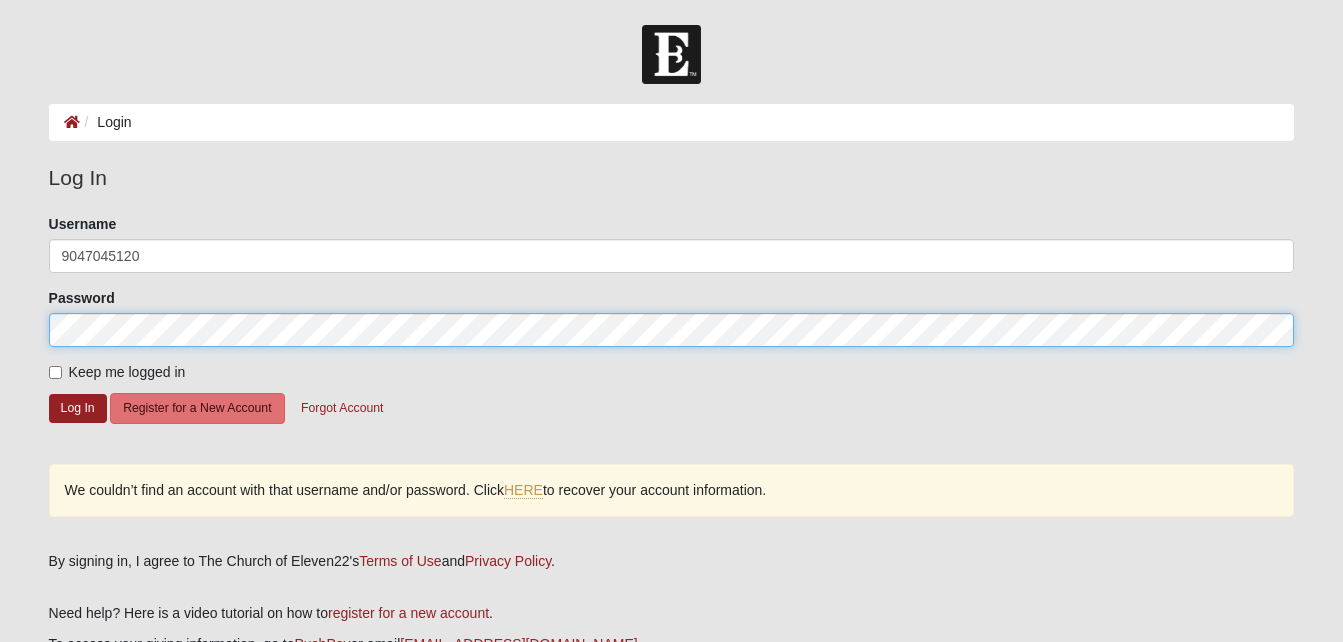 click on "Log In" 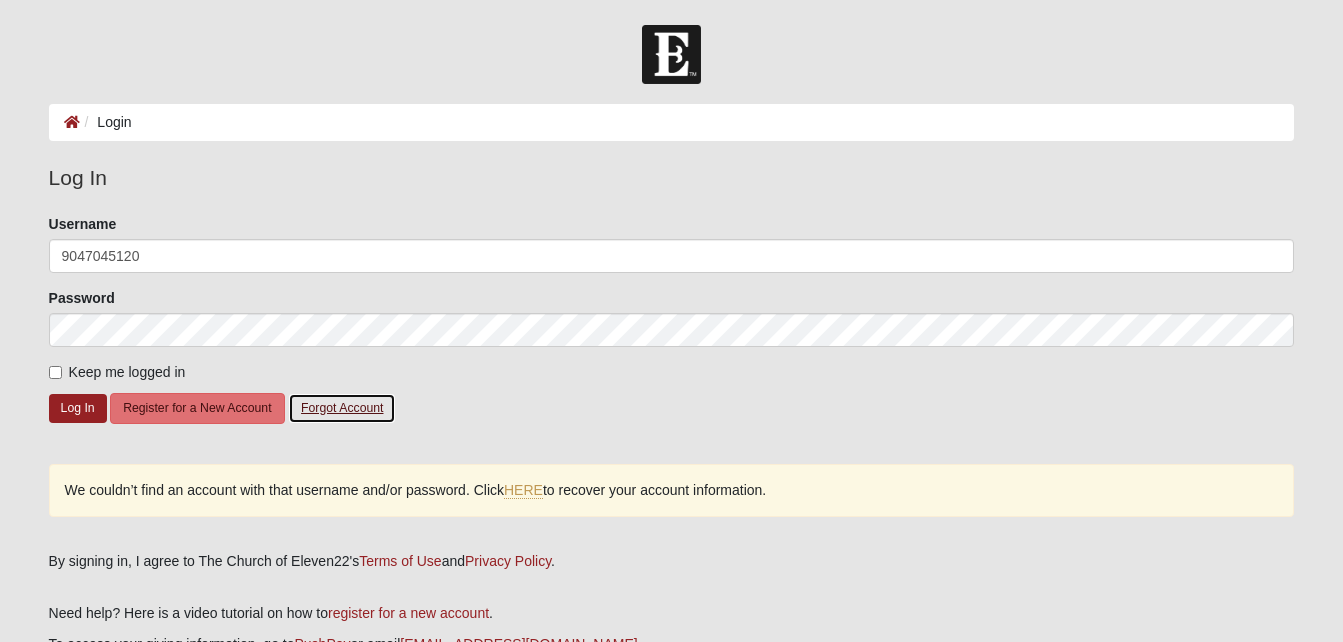 click on "Forgot Account" 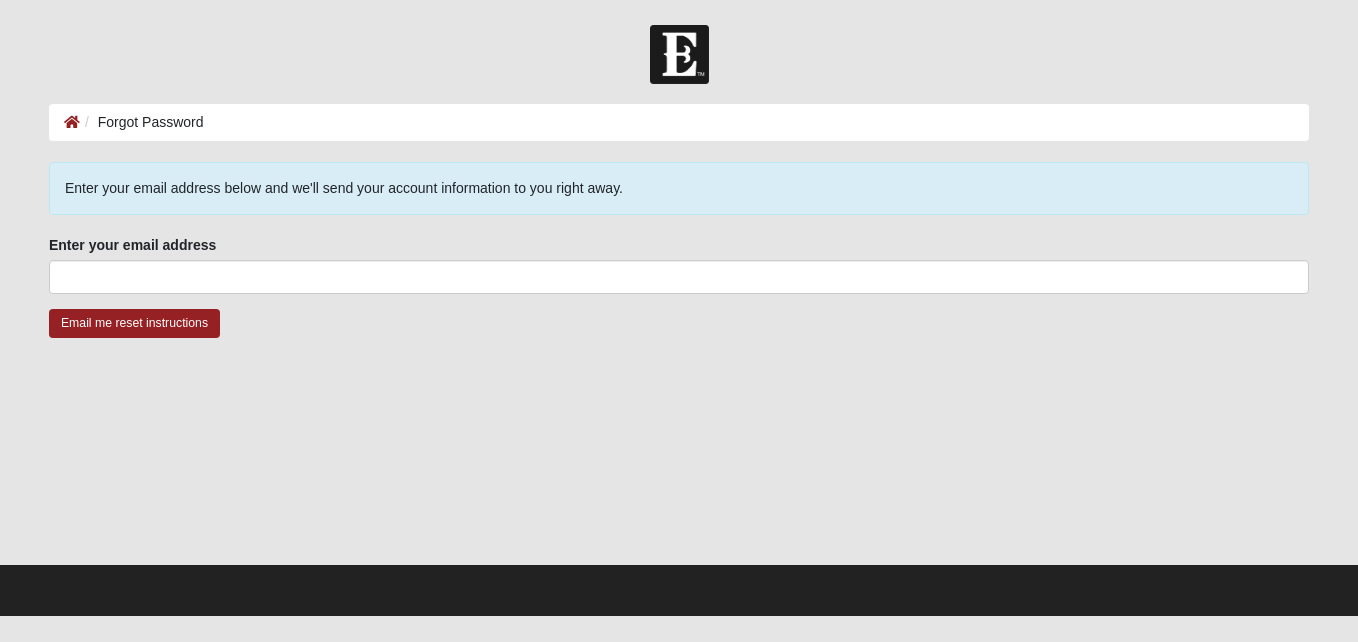 scroll, scrollTop: 0, scrollLeft: 0, axis: both 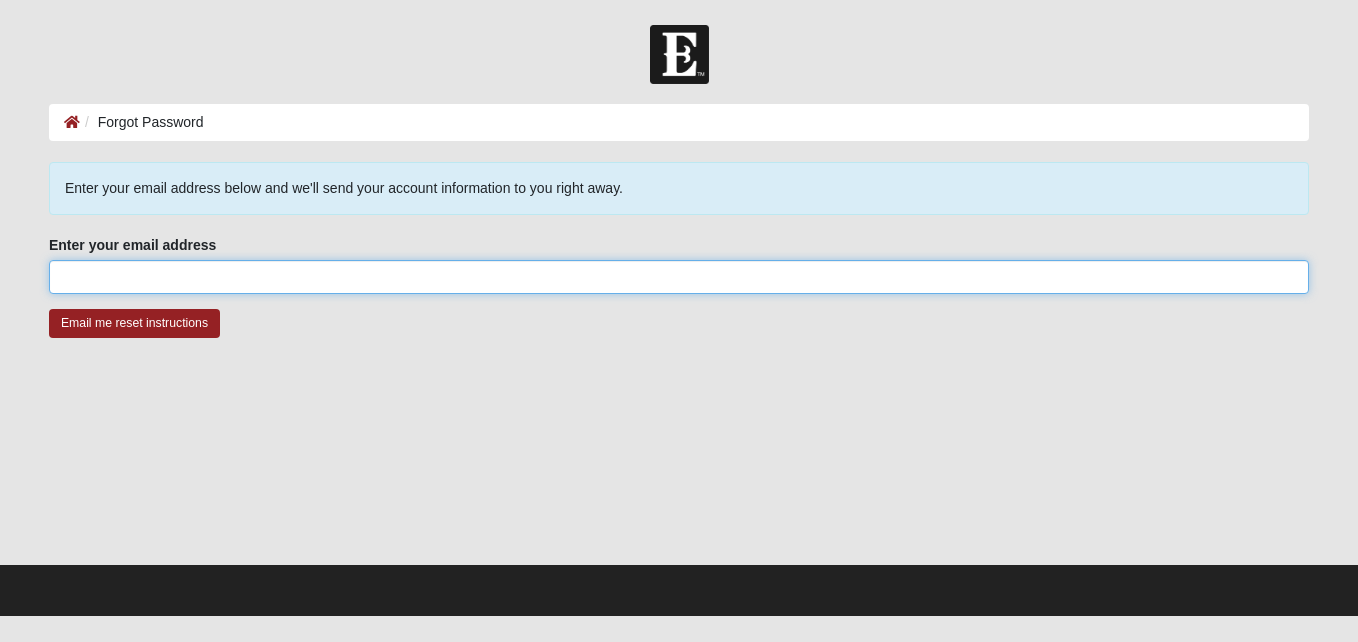 click on "Enter your email address" at bounding box center (679, 277) 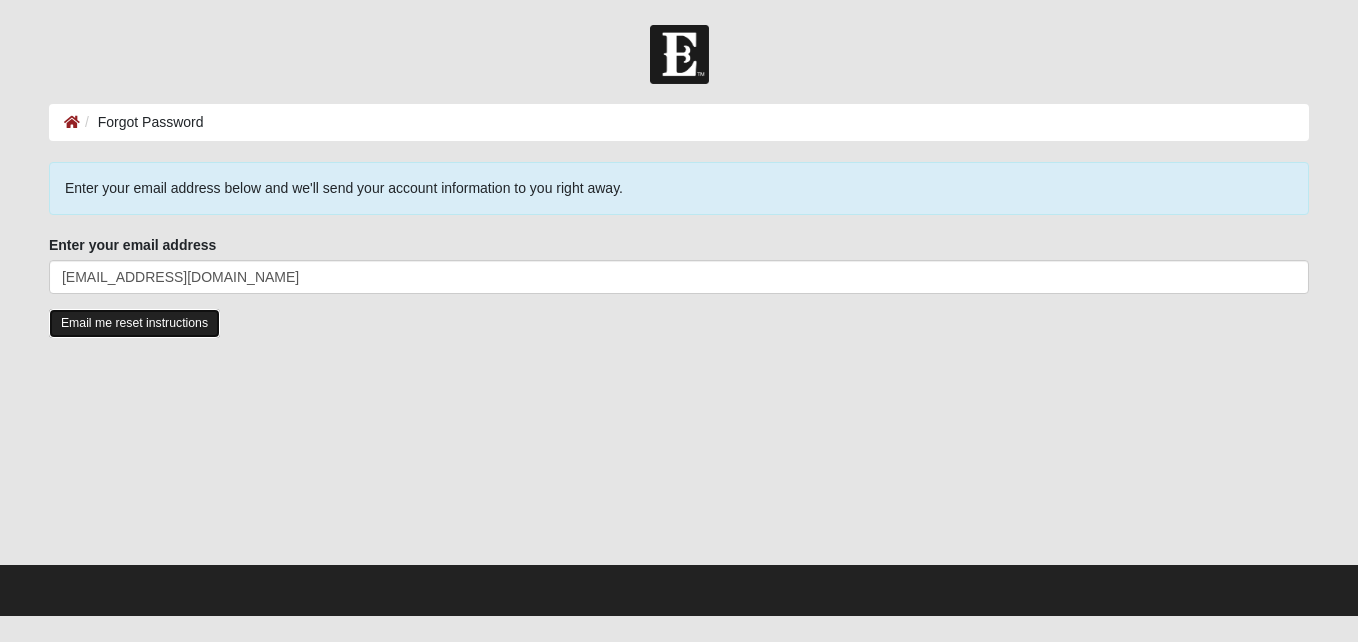 click on "Email me reset instructions" at bounding box center (134, 323) 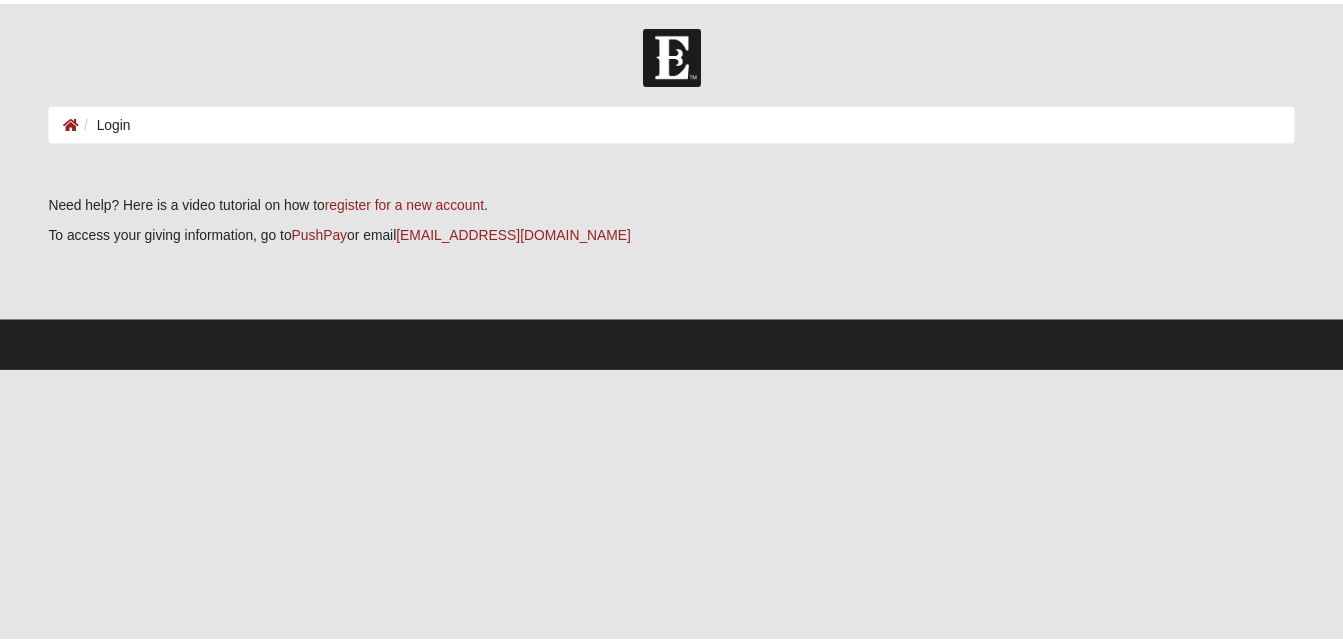 scroll, scrollTop: 0, scrollLeft: 0, axis: both 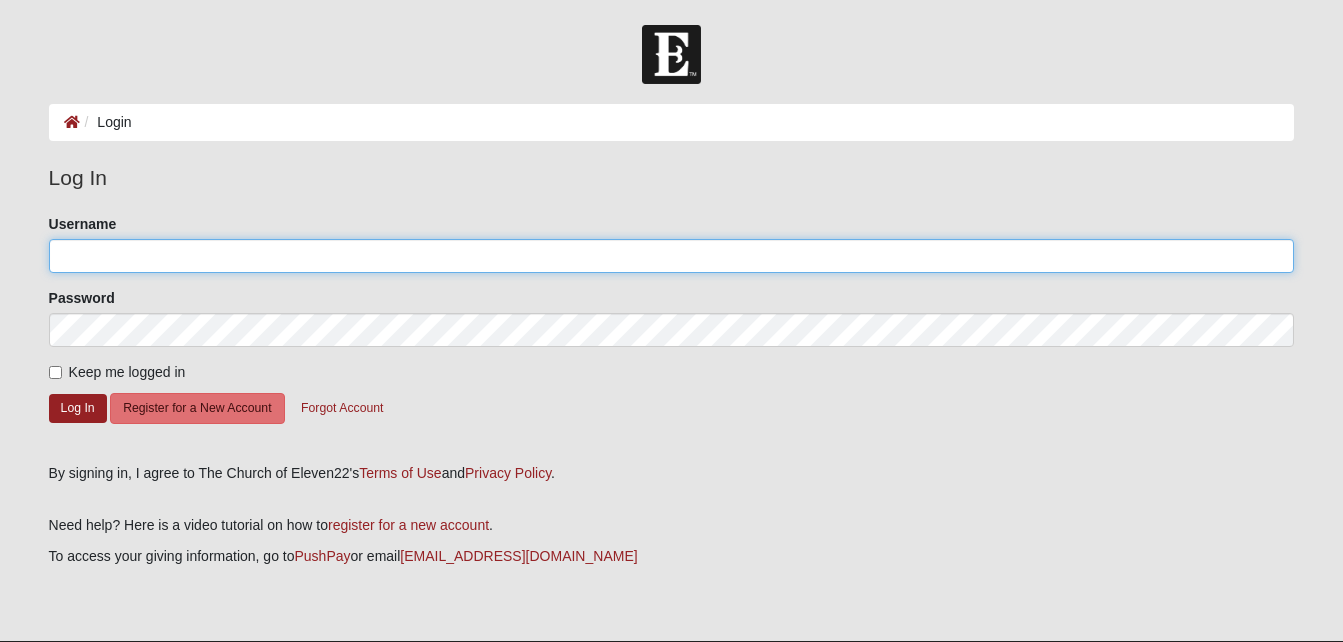 click on "Username" 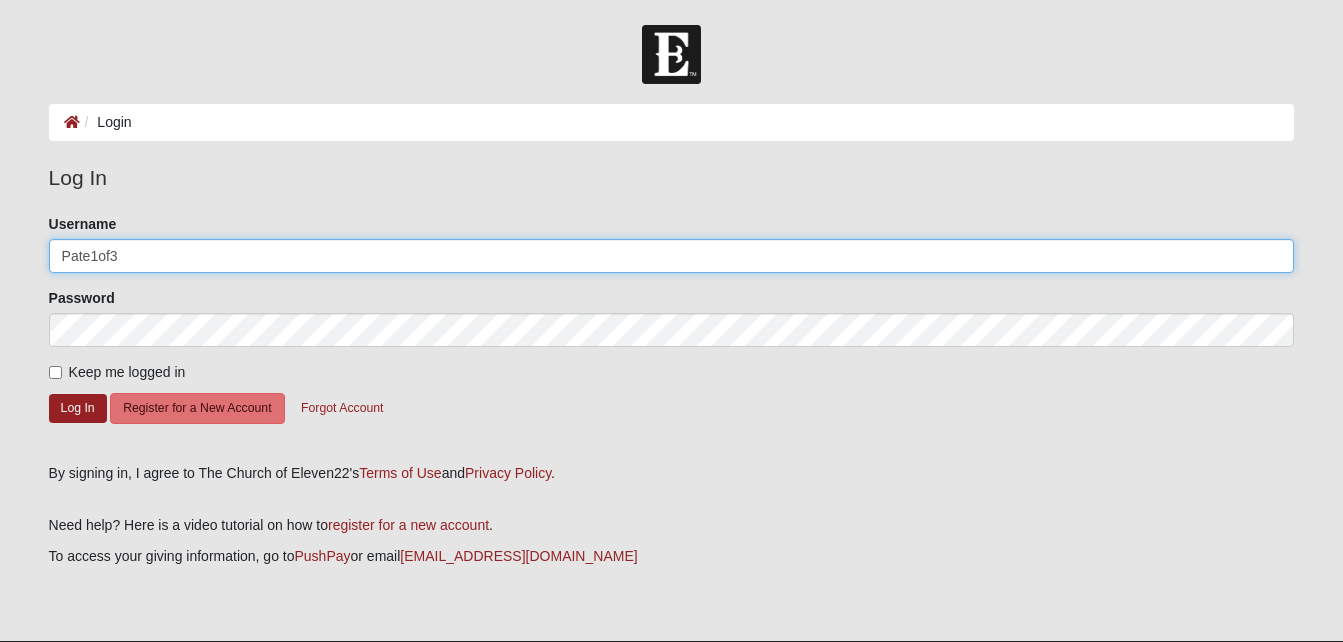 type on "Pate1of3" 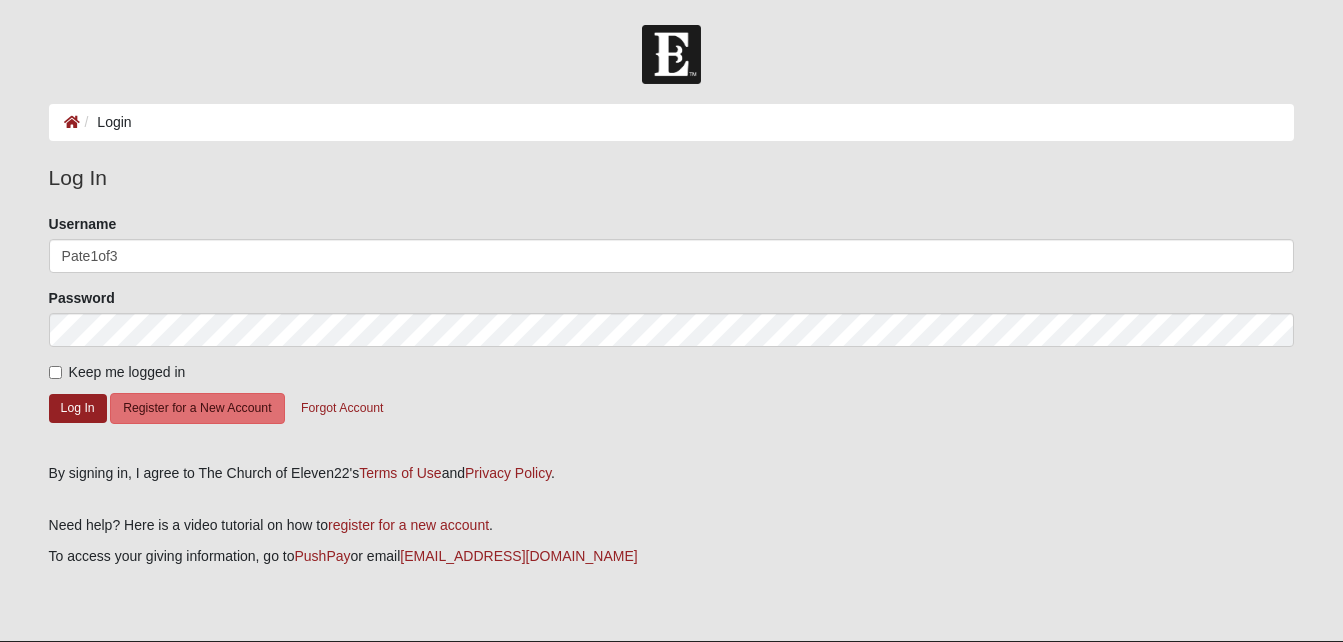 click on "Password" 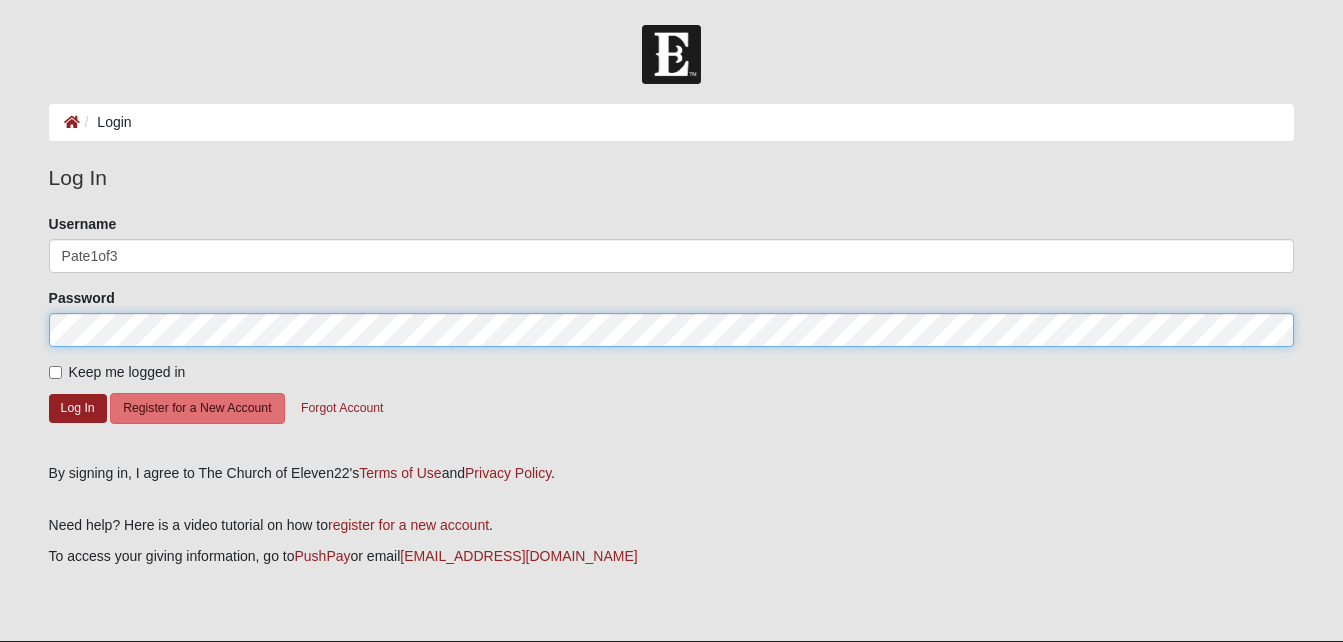 click on "Log In" 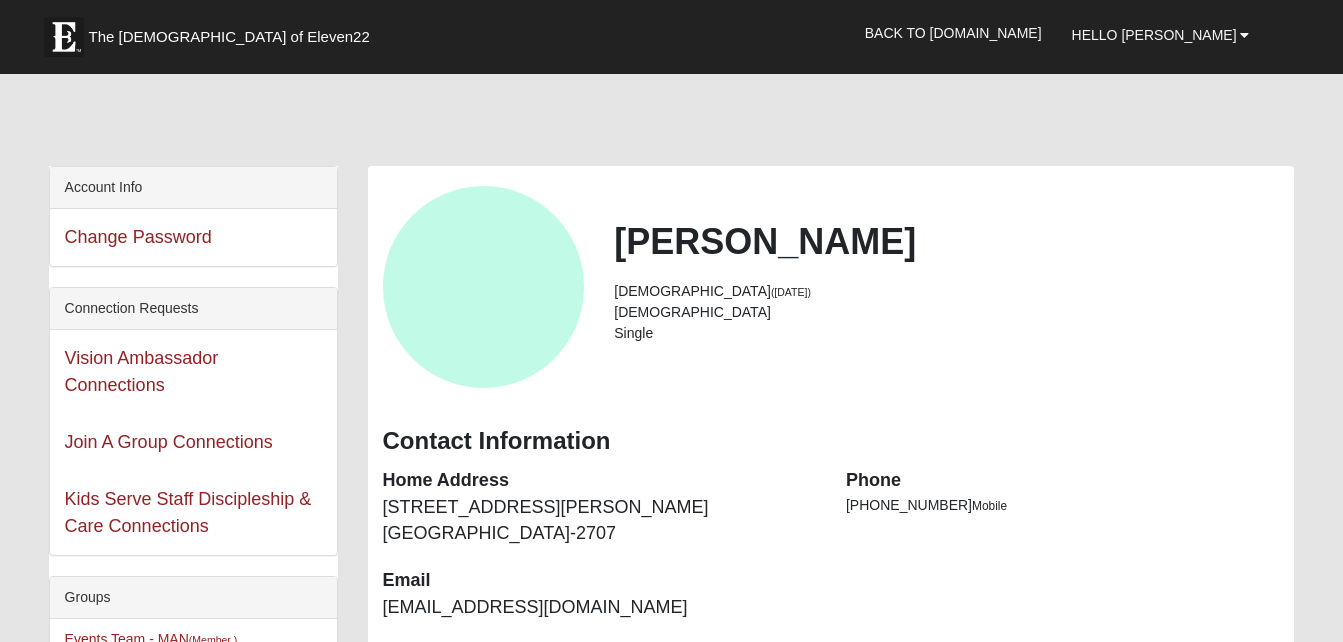 scroll, scrollTop: 0, scrollLeft: 0, axis: both 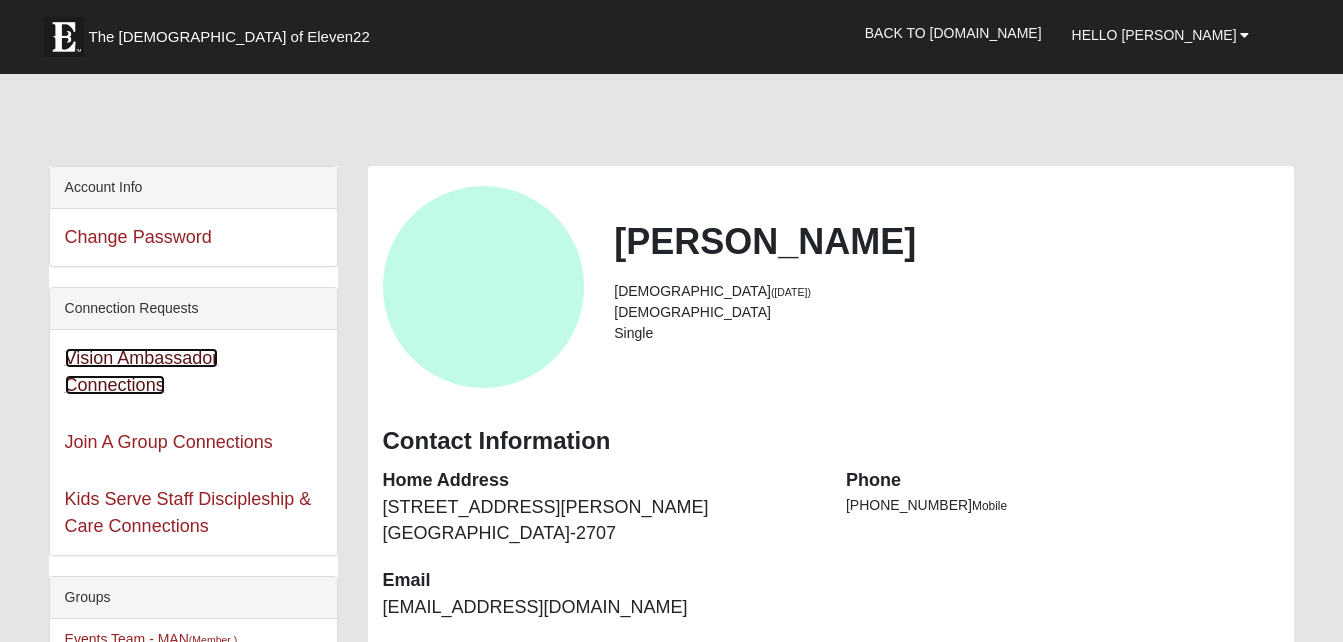 click on "Vision Ambassador Connections" at bounding box center (142, 371) 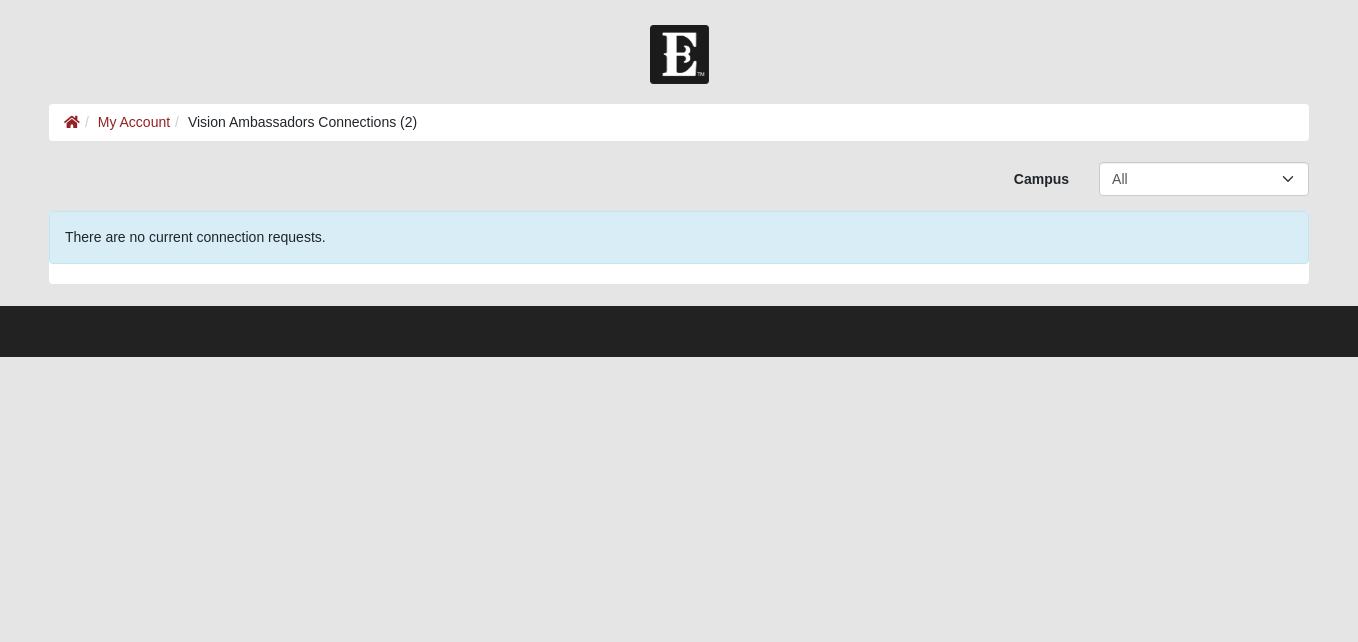 scroll, scrollTop: 0, scrollLeft: 0, axis: both 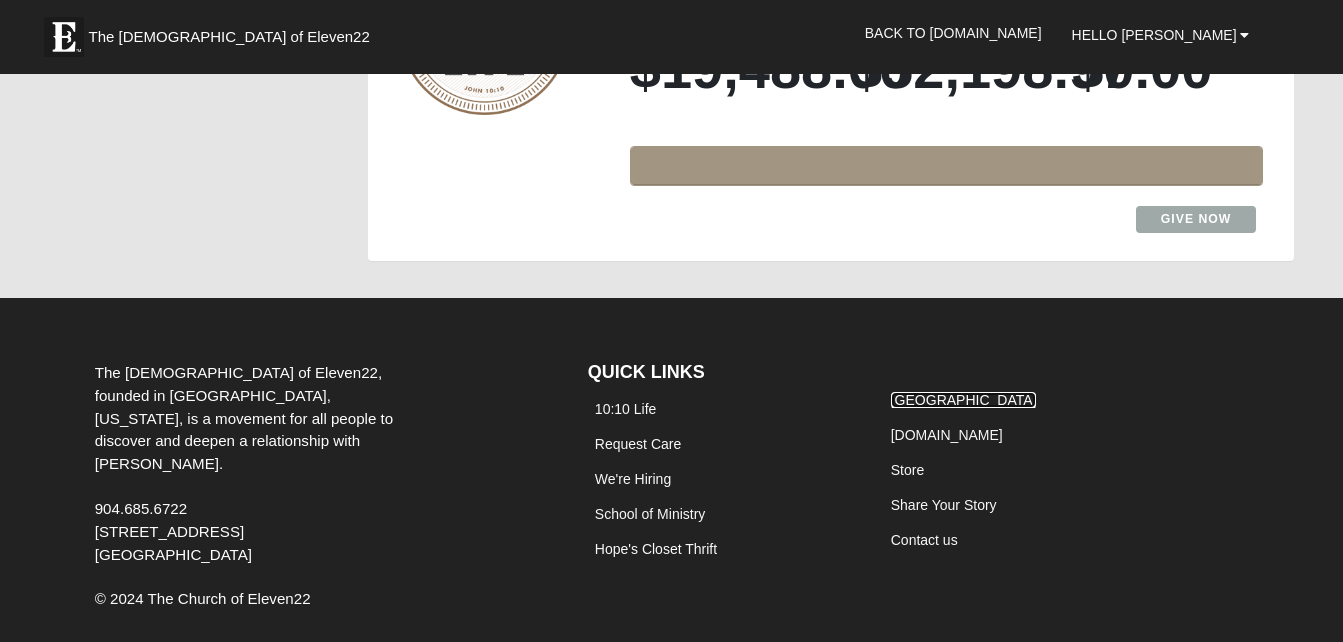 click on "[GEOGRAPHIC_DATA]" at bounding box center (964, 400) 